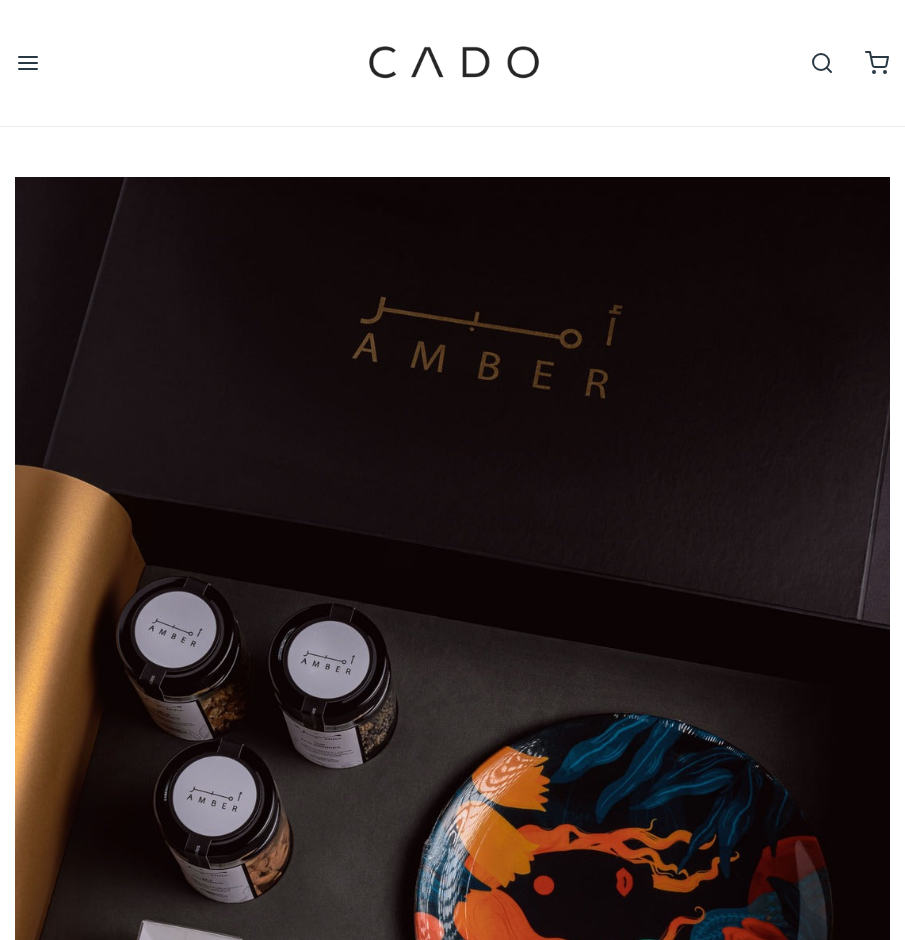 scroll, scrollTop: 0, scrollLeft: 0, axis: both 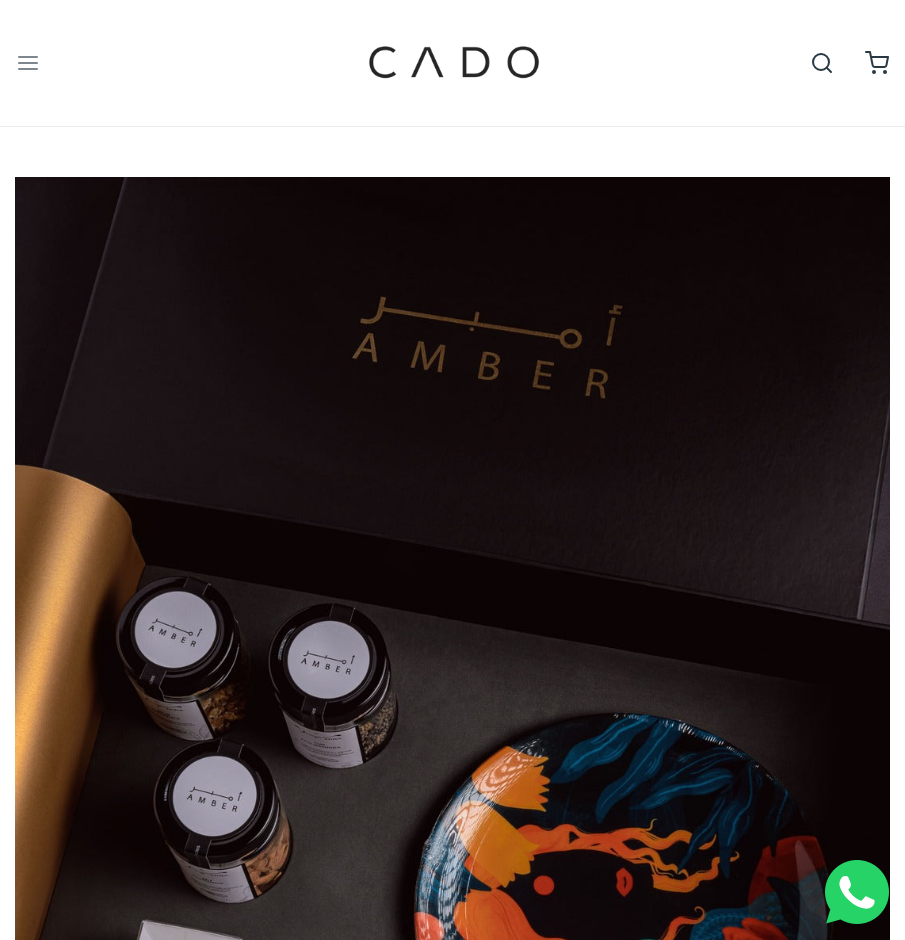 click 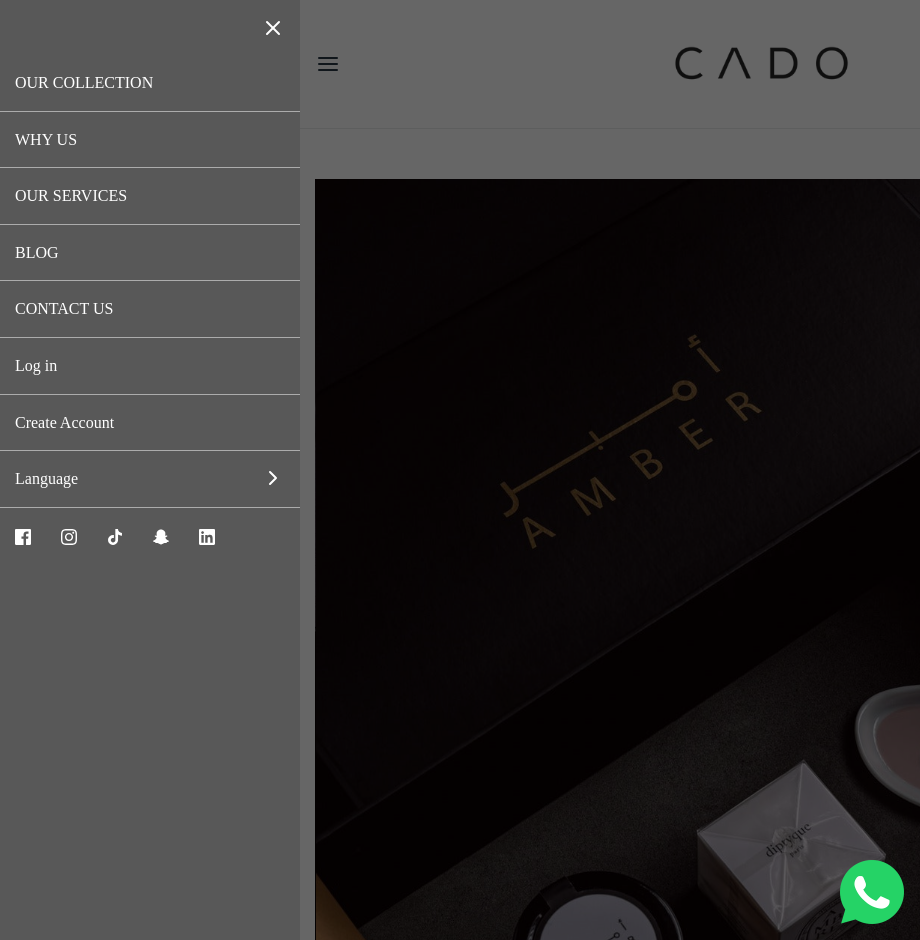 scroll, scrollTop: 0, scrollLeft: 875, axis: horizontal 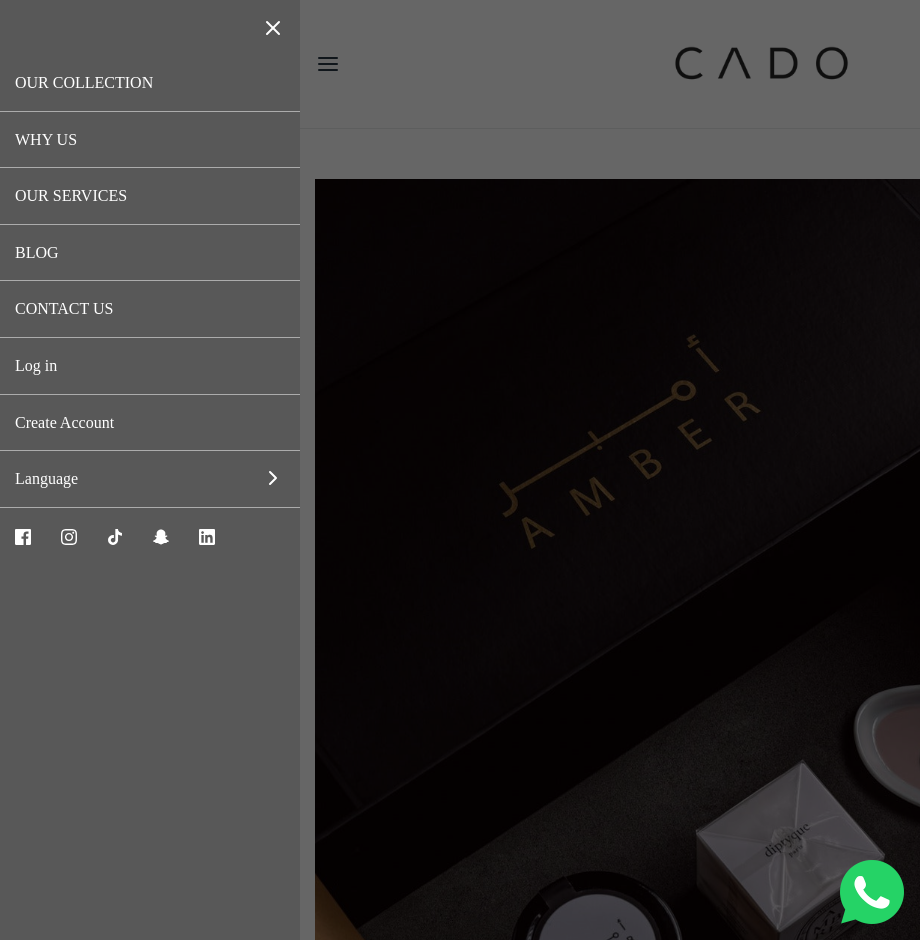 click on "OUR COLLECTION" at bounding box center [150, 83] 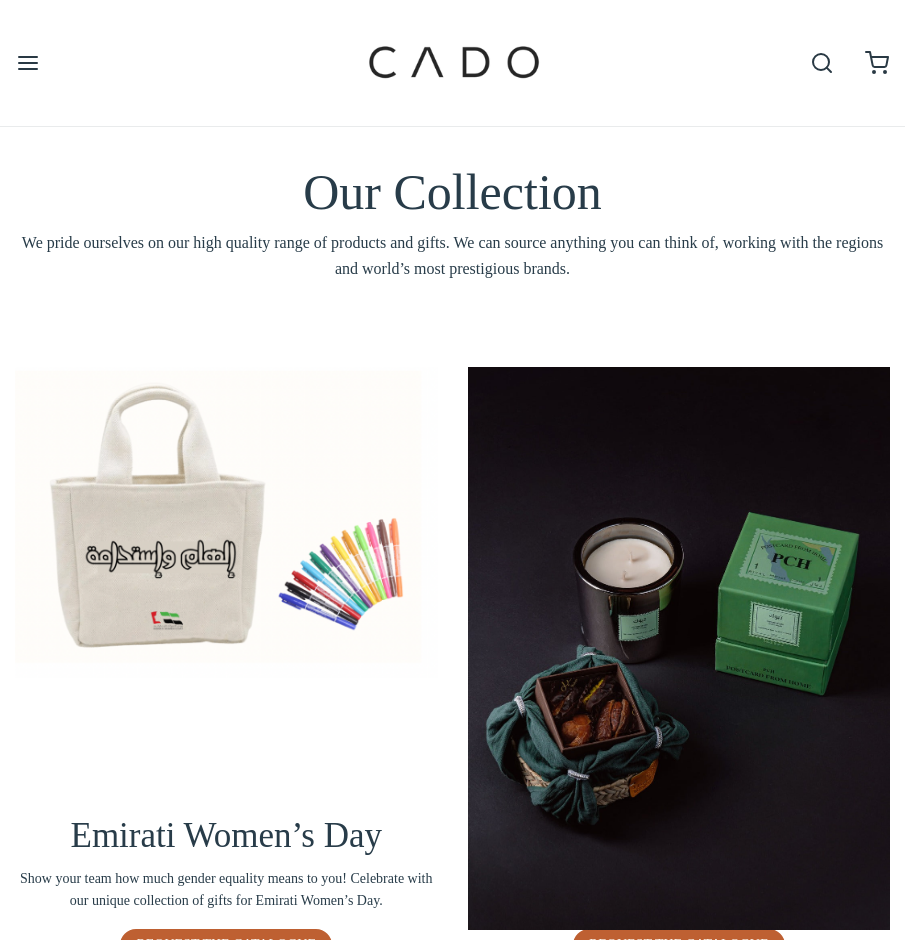 scroll, scrollTop: 0, scrollLeft: 0, axis: both 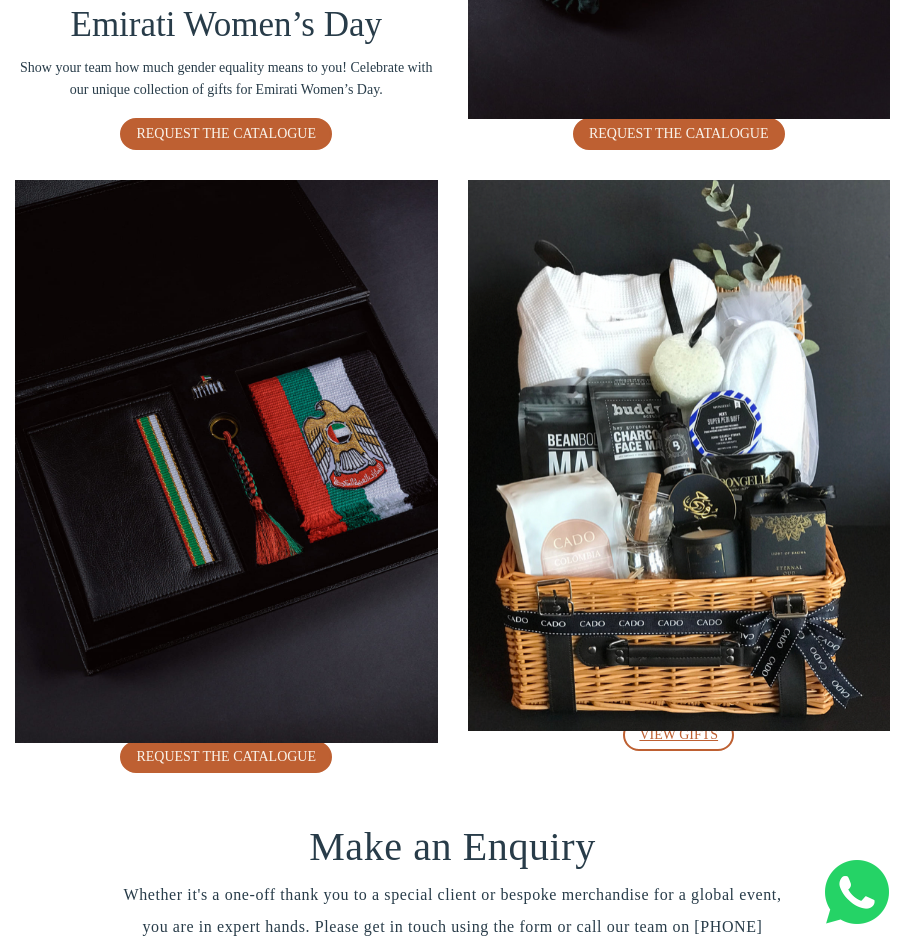 click on "VIEW GIFTS" at bounding box center [678, 734] 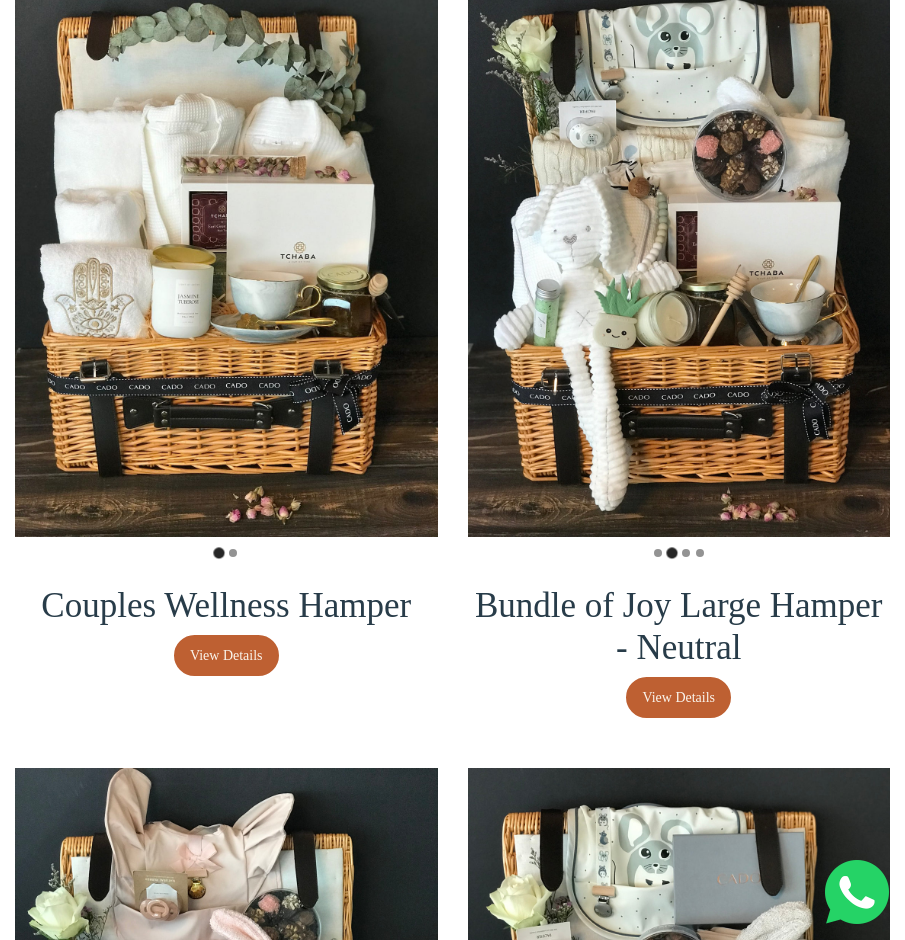 scroll, scrollTop: 300, scrollLeft: 0, axis: vertical 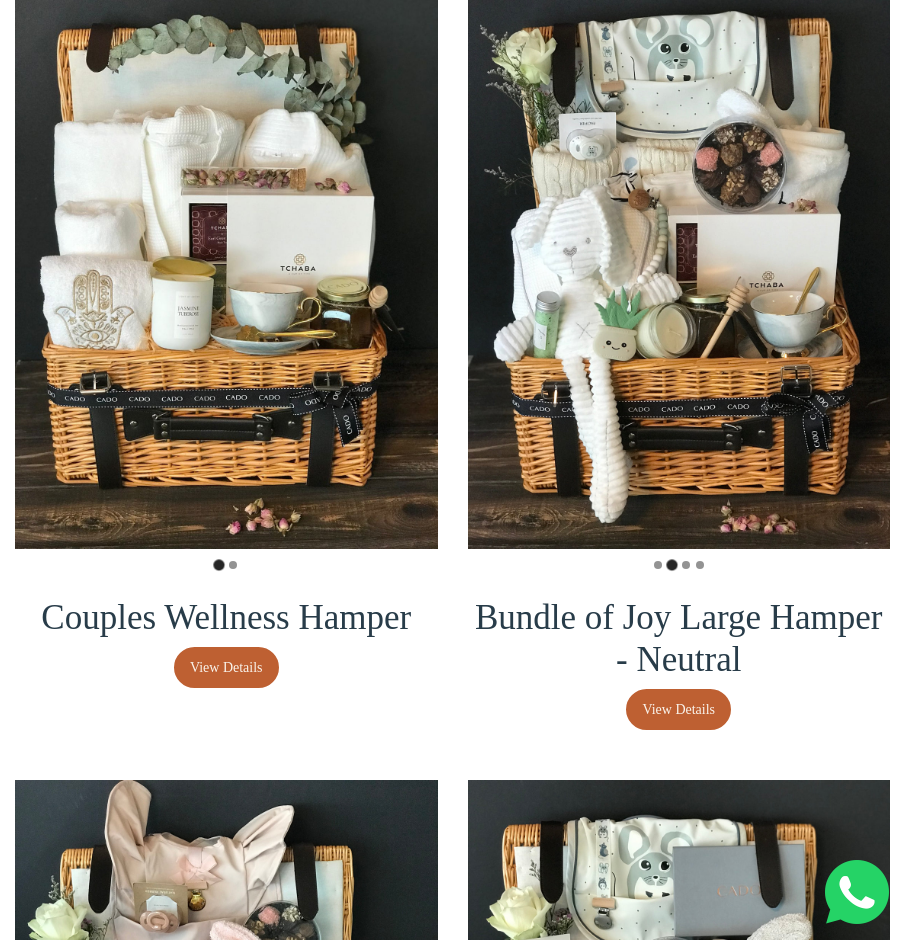 drag, startPoint x: 263, startPoint y: 266, endPoint x: 385, endPoint y: 461, distance: 230.01956 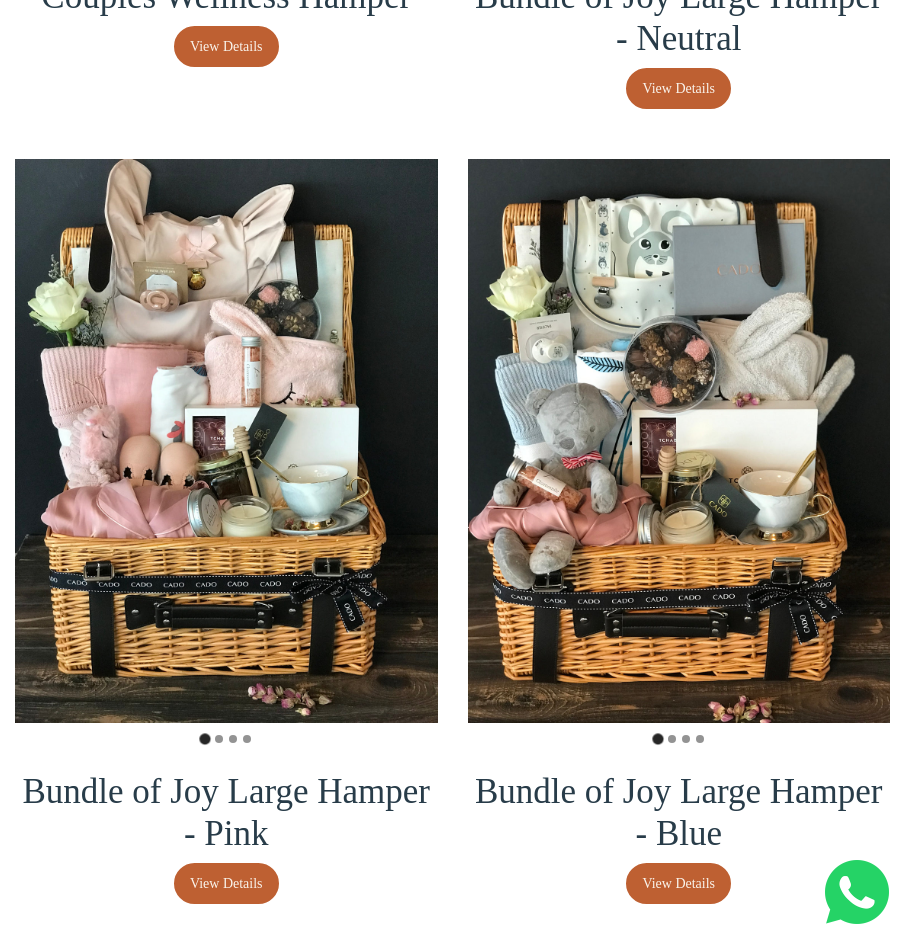 scroll, scrollTop: 1000, scrollLeft: 0, axis: vertical 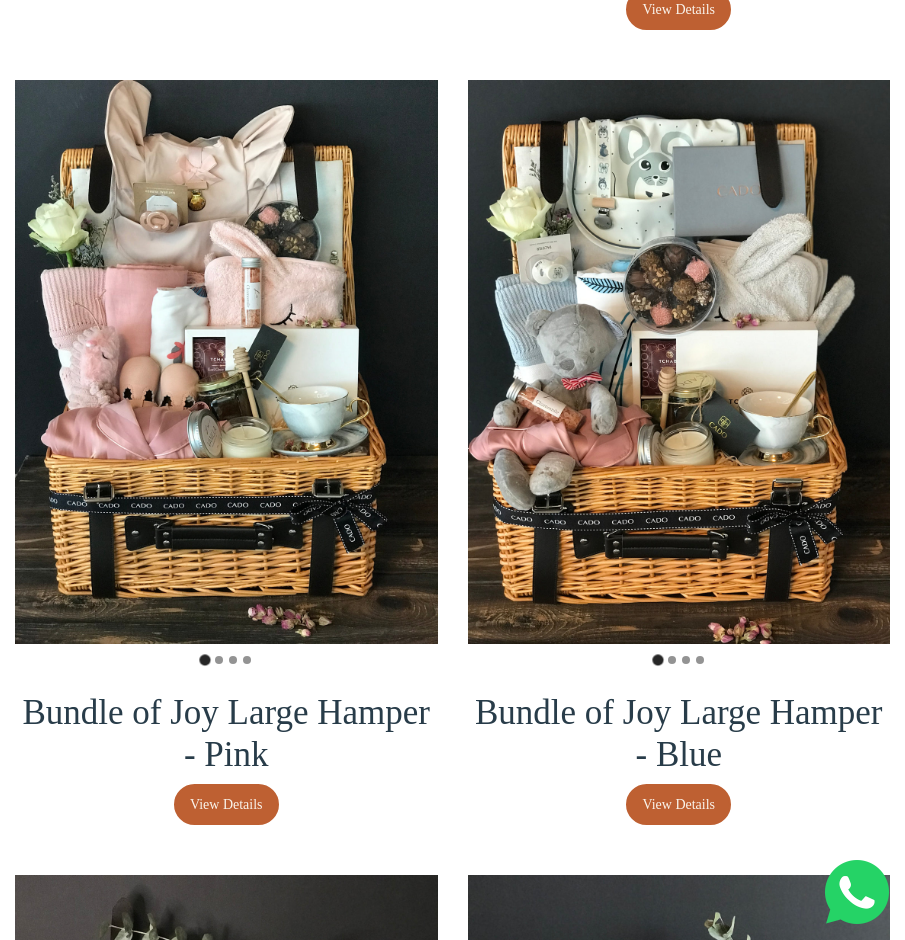 click on "Bundle of Joy Large Hamper - Blue View Details" at bounding box center [679, 452] 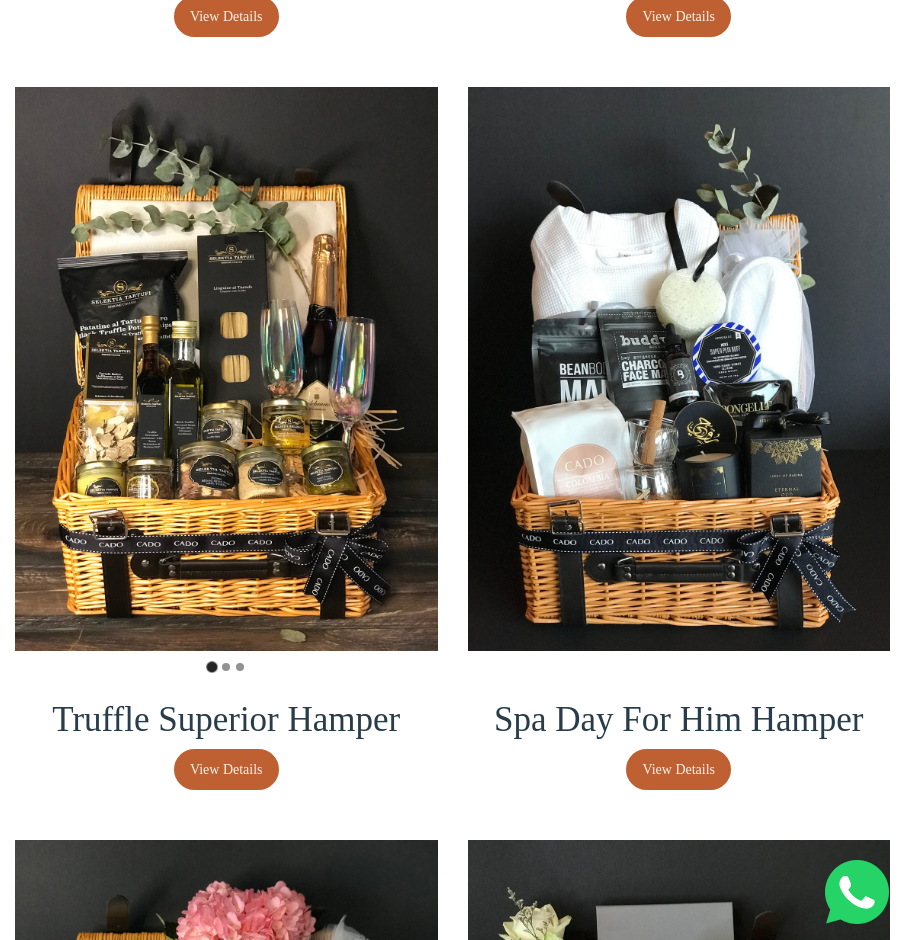 scroll, scrollTop: 1800, scrollLeft: 0, axis: vertical 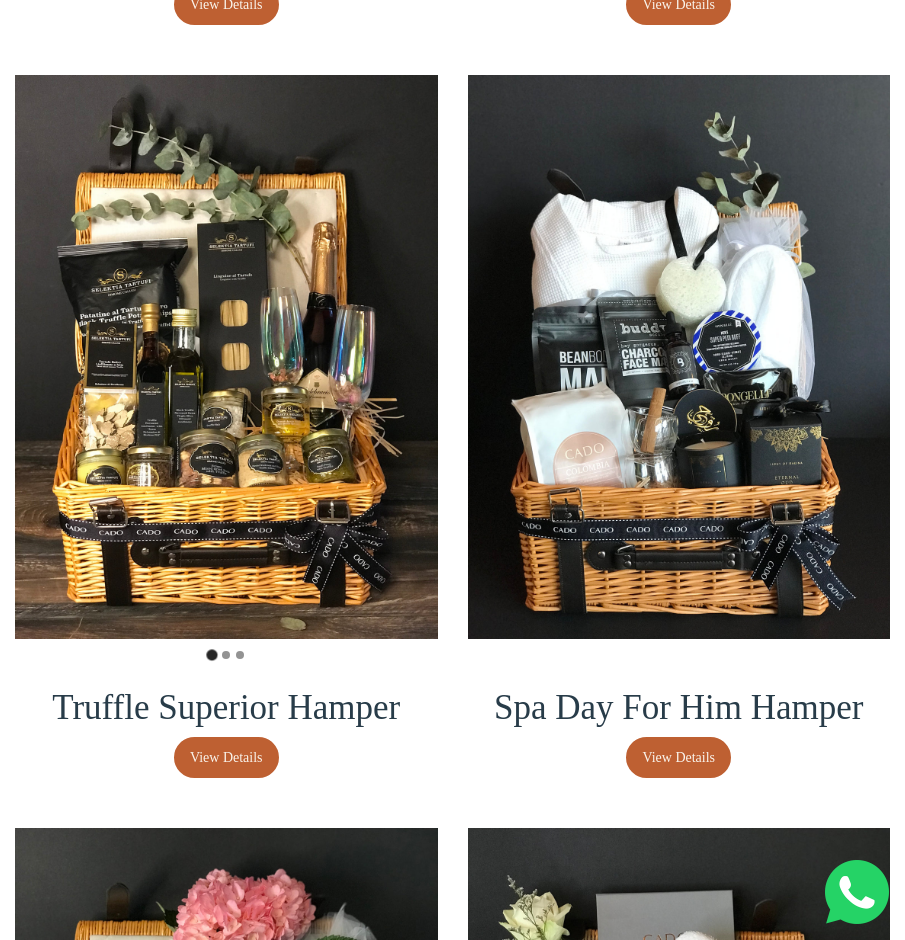 click on "Spa Day For Him Hamper View Details" at bounding box center [679, 426] 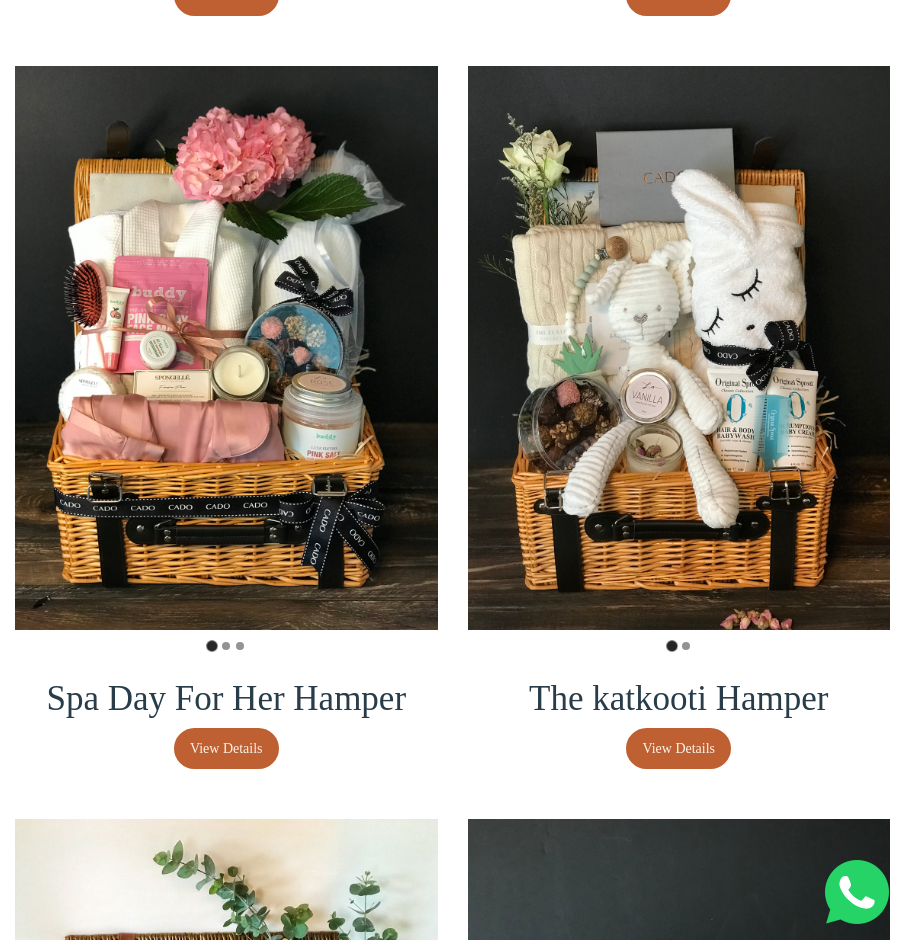 scroll, scrollTop: 2600, scrollLeft: 0, axis: vertical 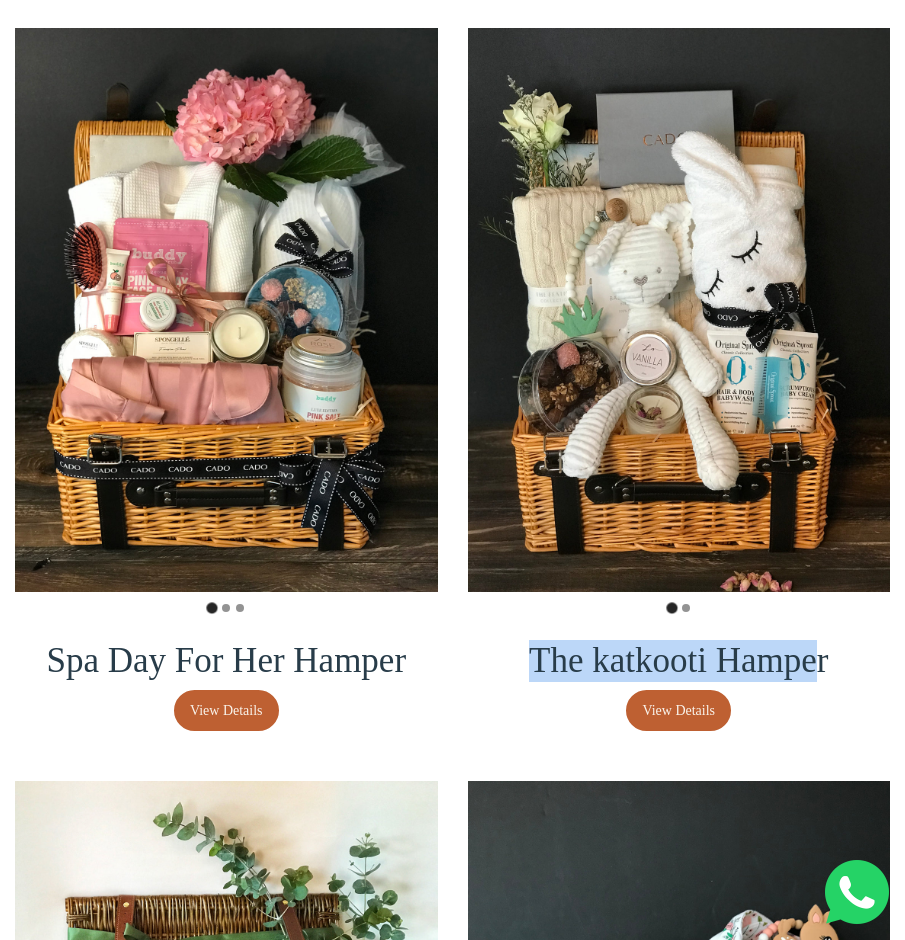 drag, startPoint x: 534, startPoint y: 661, endPoint x: 813, endPoint y: 662, distance: 279.0018 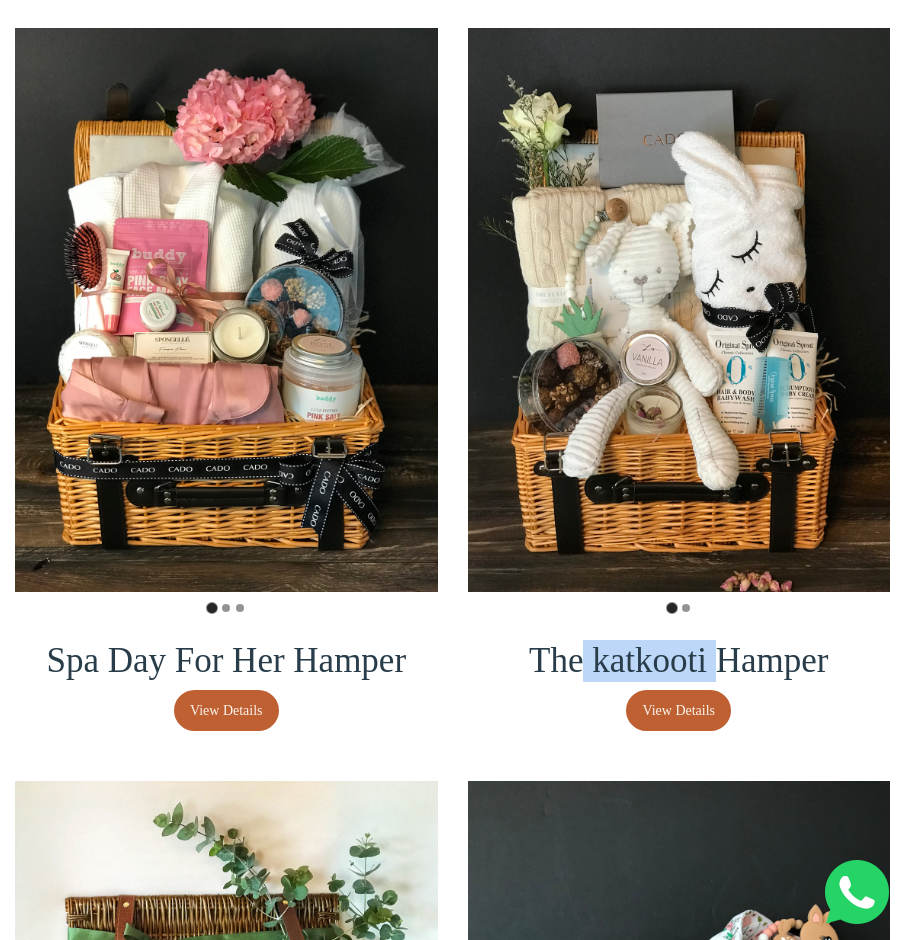 drag, startPoint x: 654, startPoint y: 670, endPoint x: 577, endPoint y: 670, distance: 77 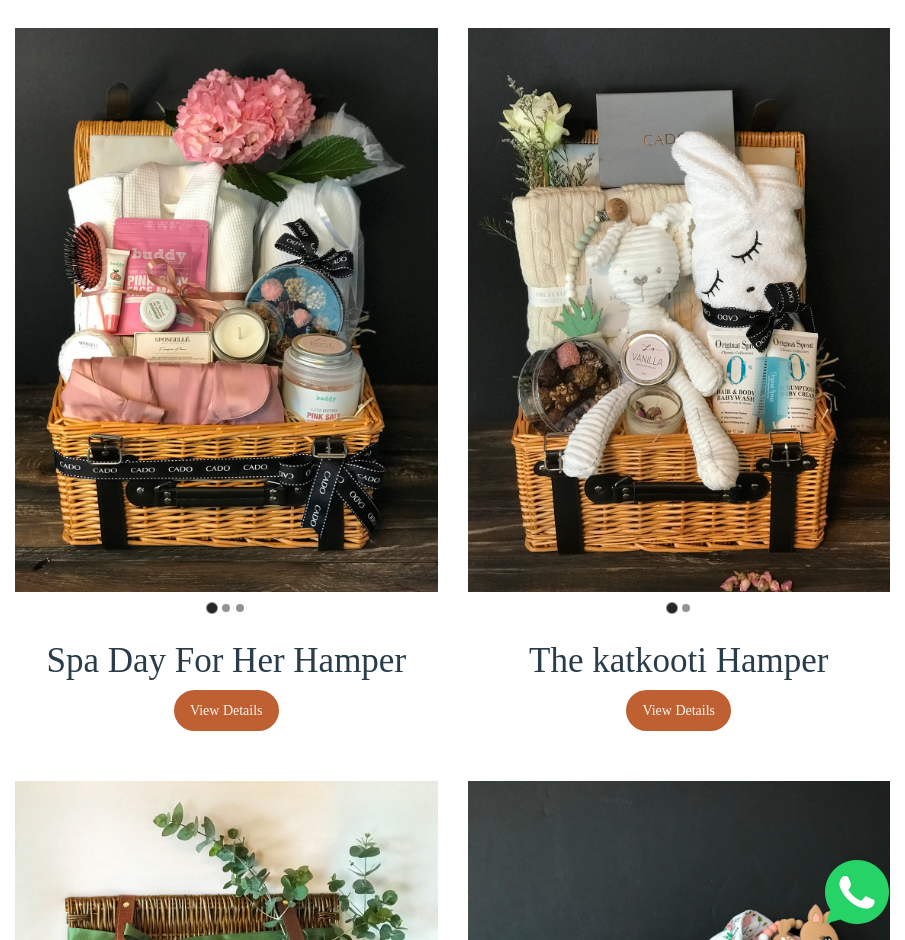click on "The katkooti Hamper View Details" at bounding box center [679, 379] 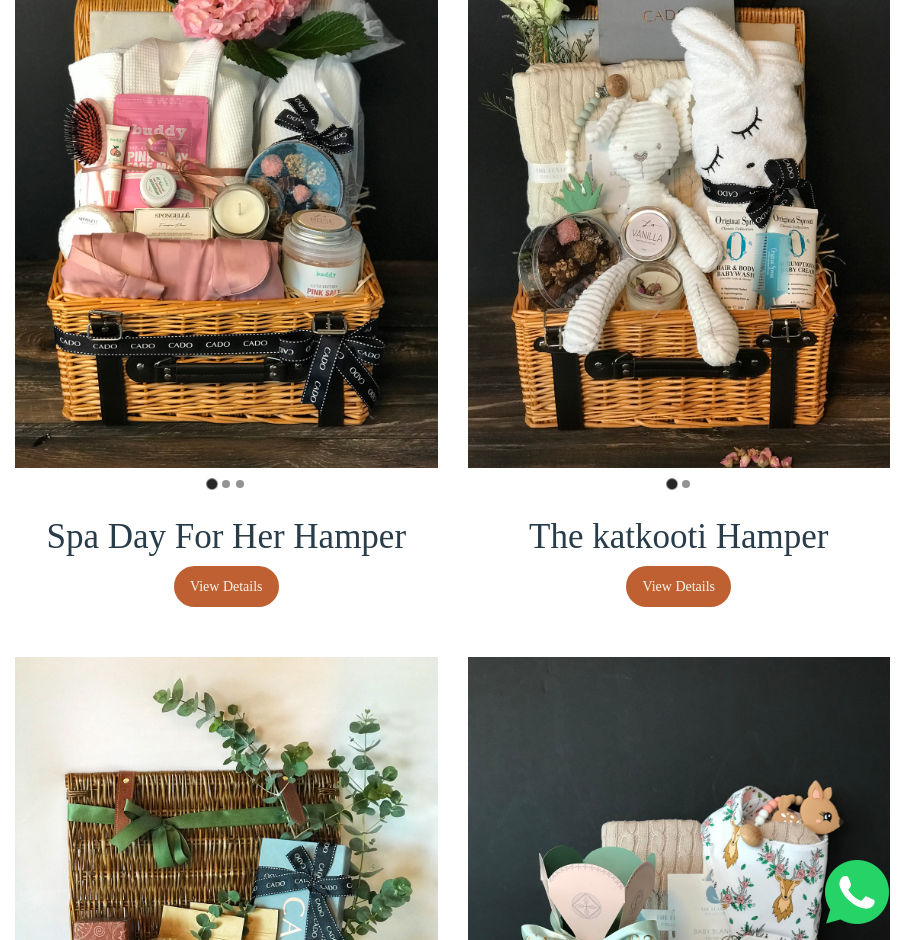 scroll, scrollTop: 2600, scrollLeft: 0, axis: vertical 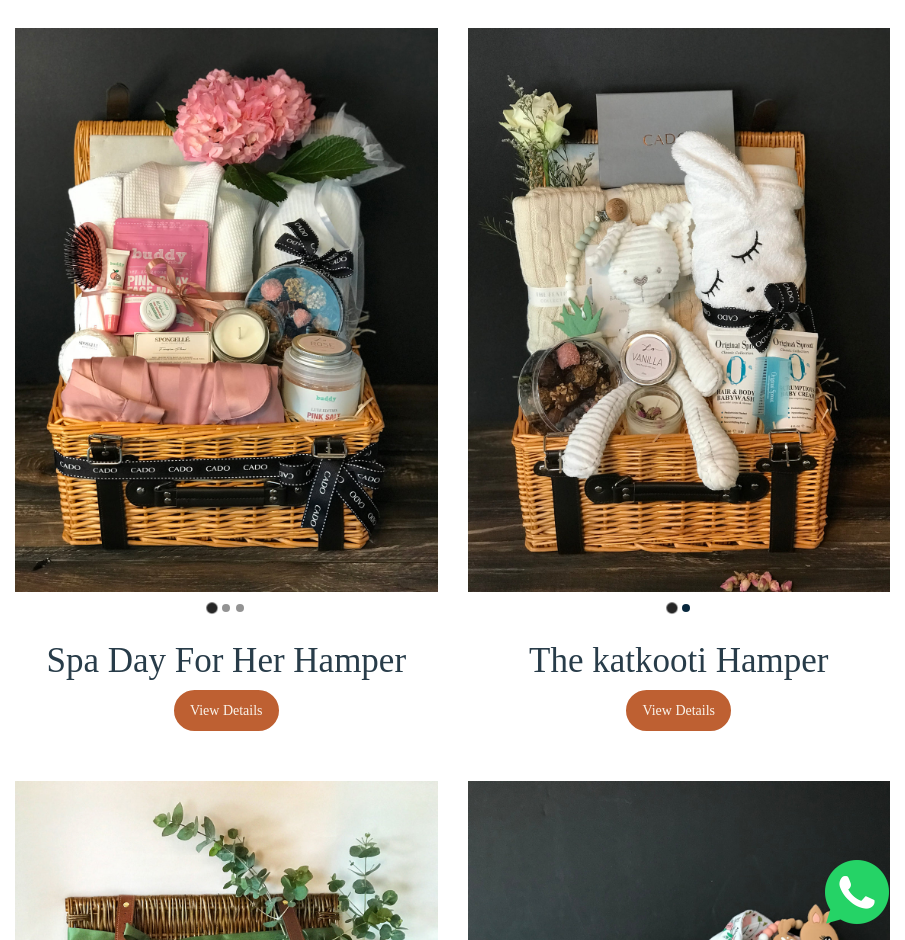 click at bounding box center (686, 608) 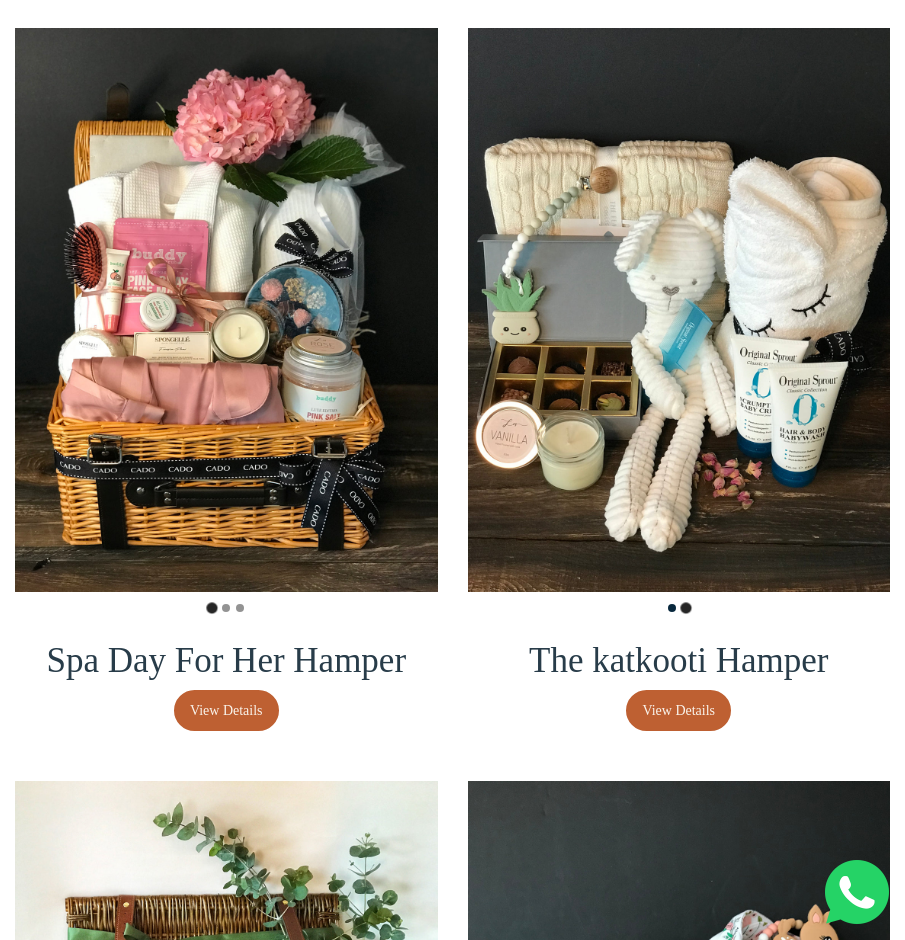 click at bounding box center (672, 608) 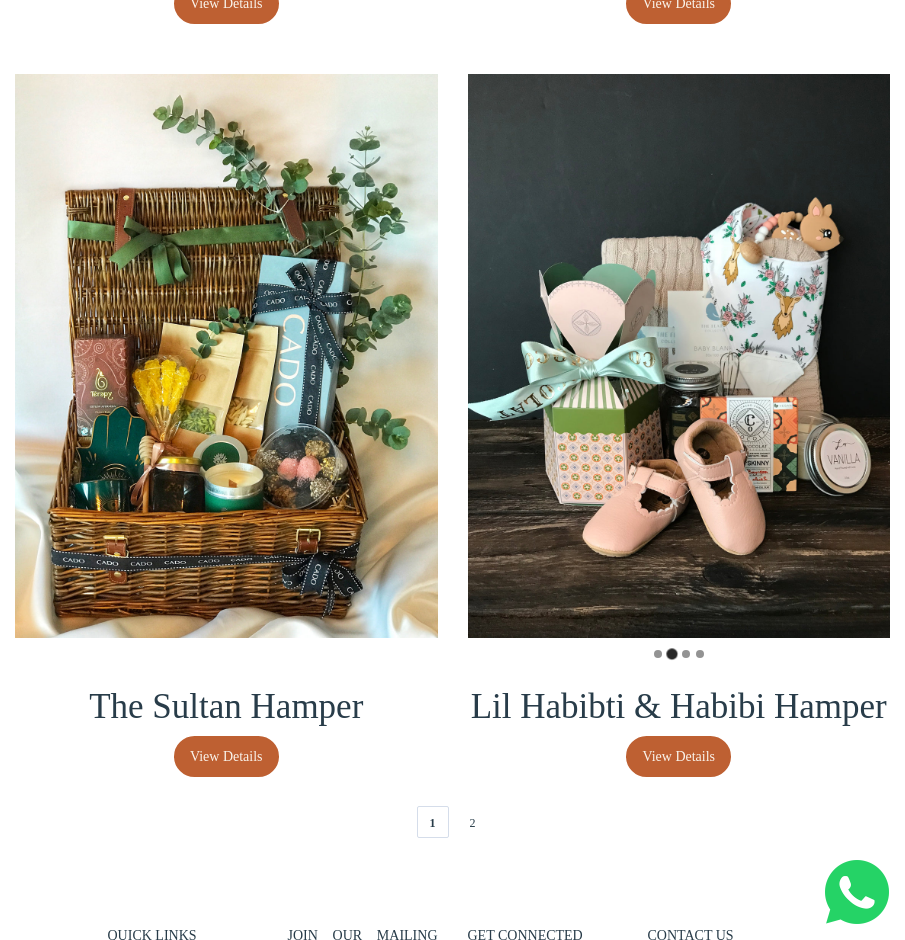 scroll, scrollTop: 3400, scrollLeft: 0, axis: vertical 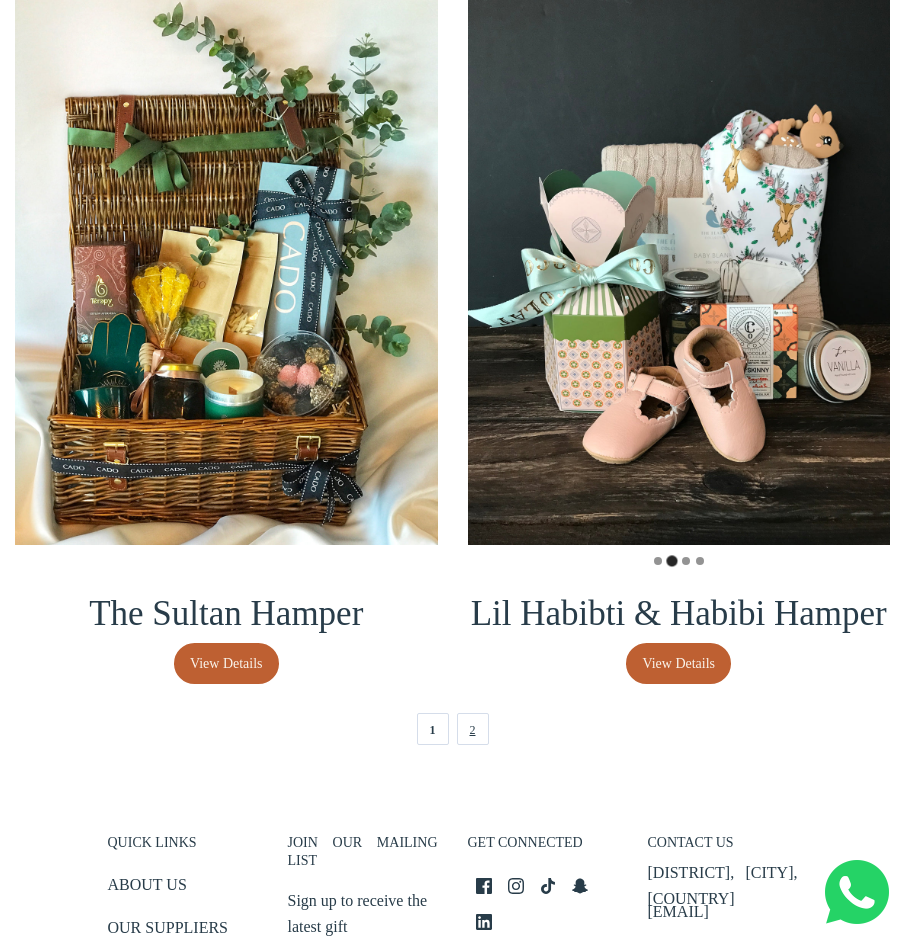 click on "2" at bounding box center [473, 729] 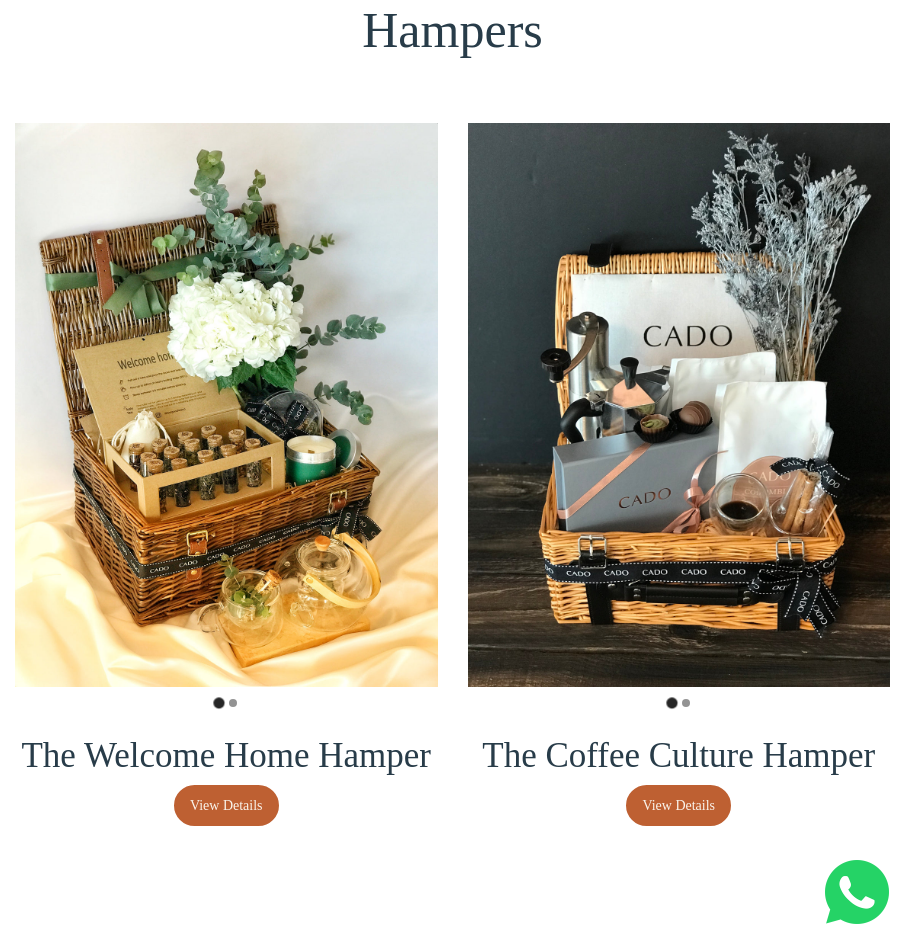 scroll, scrollTop: 161, scrollLeft: 0, axis: vertical 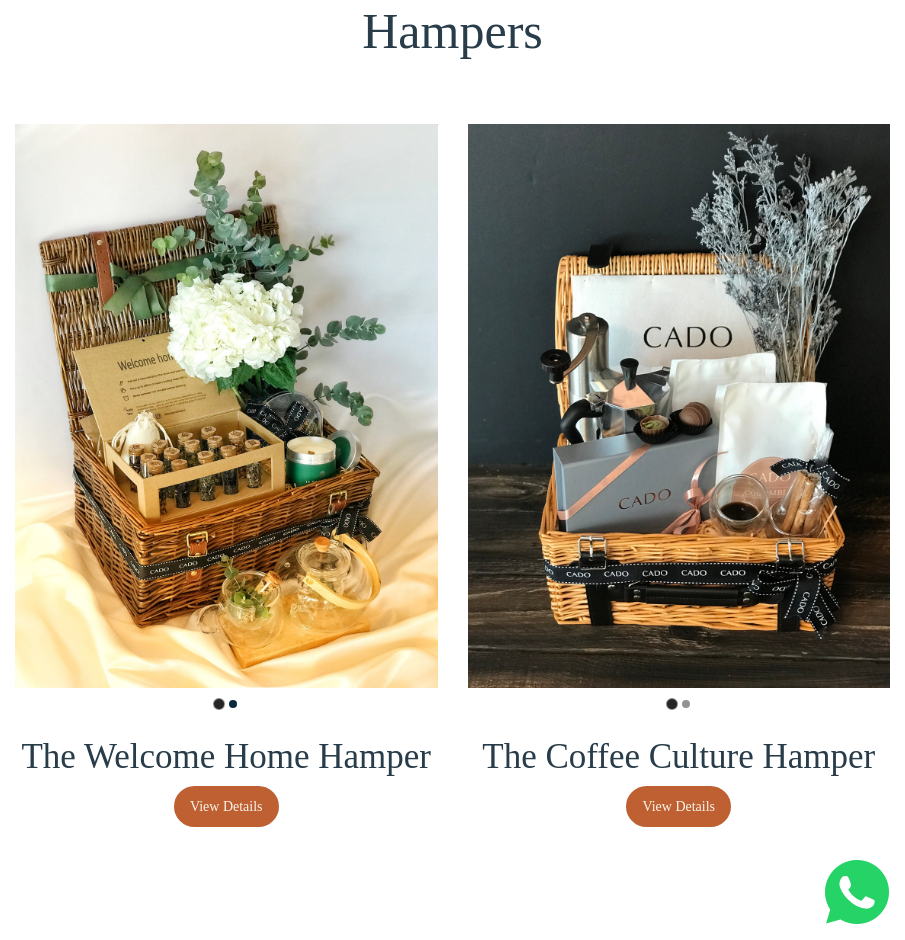 click at bounding box center [233, 704] 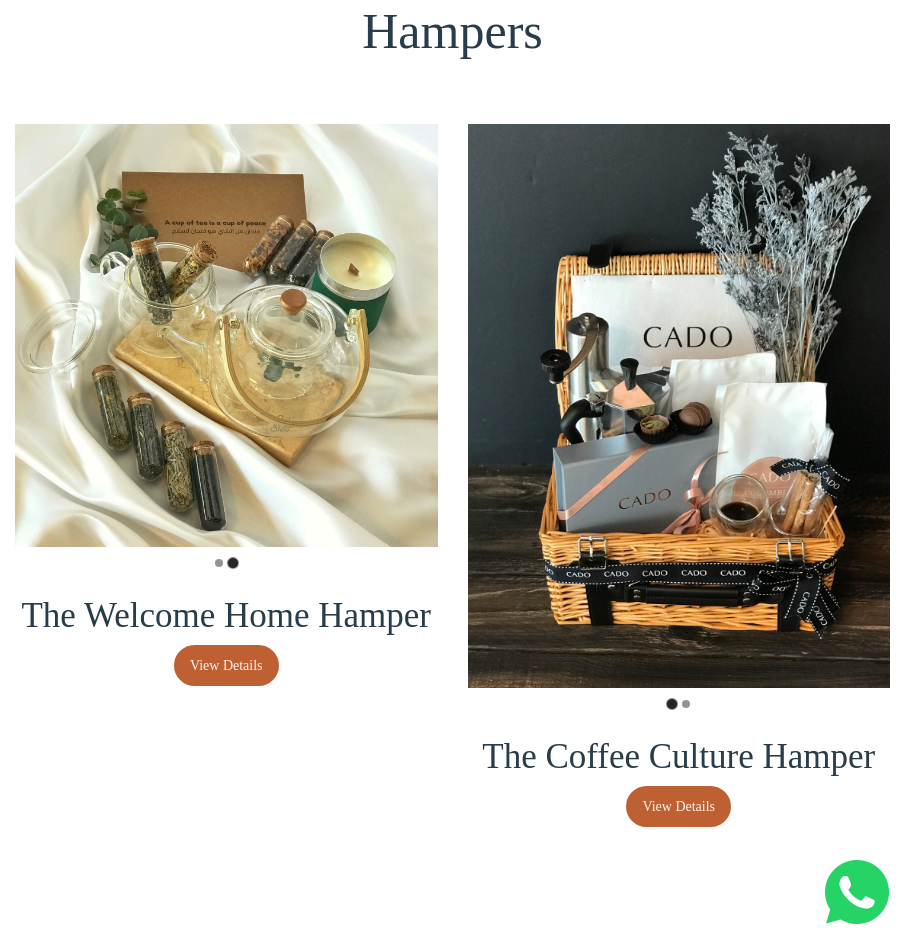 click at bounding box center (219, 562) 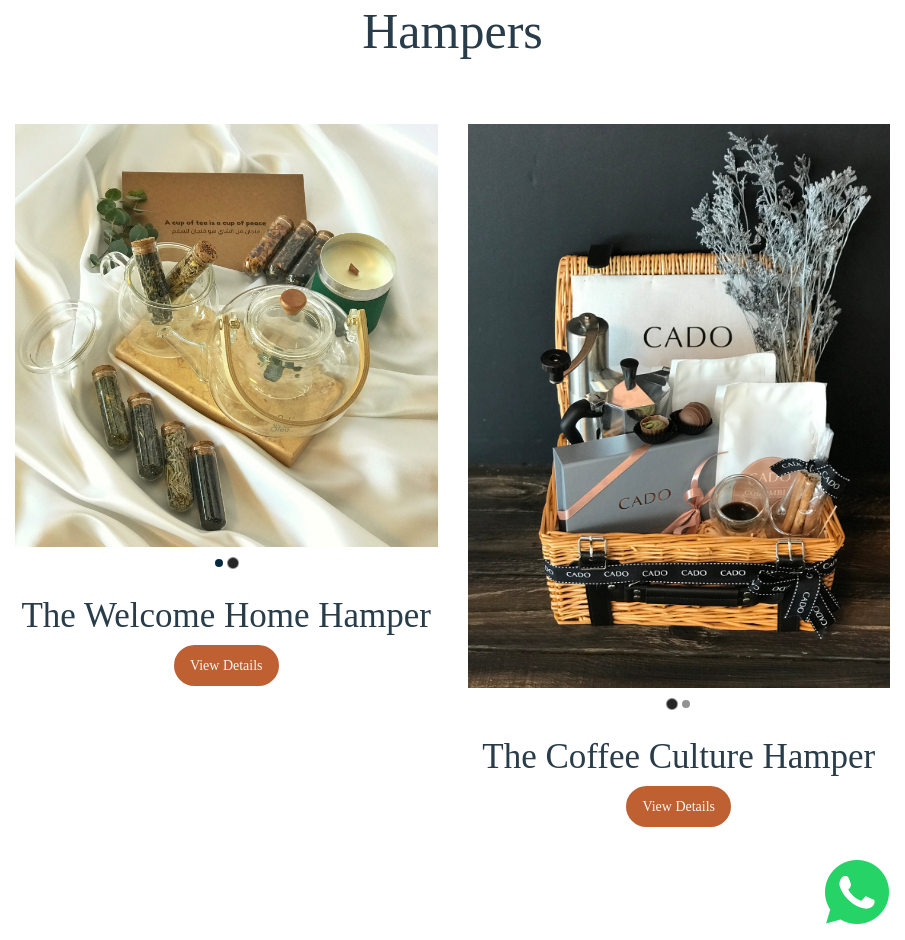 click at bounding box center [219, 563] 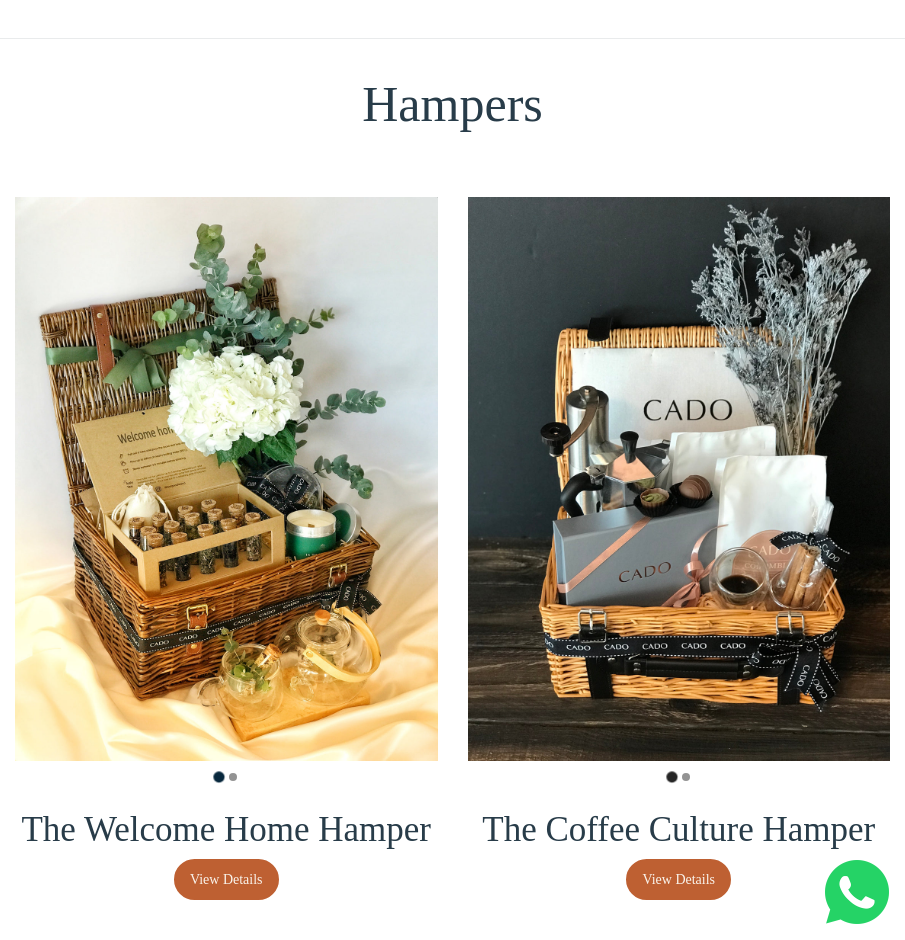 scroll, scrollTop: 100, scrollLeft: 0, axis: vertical 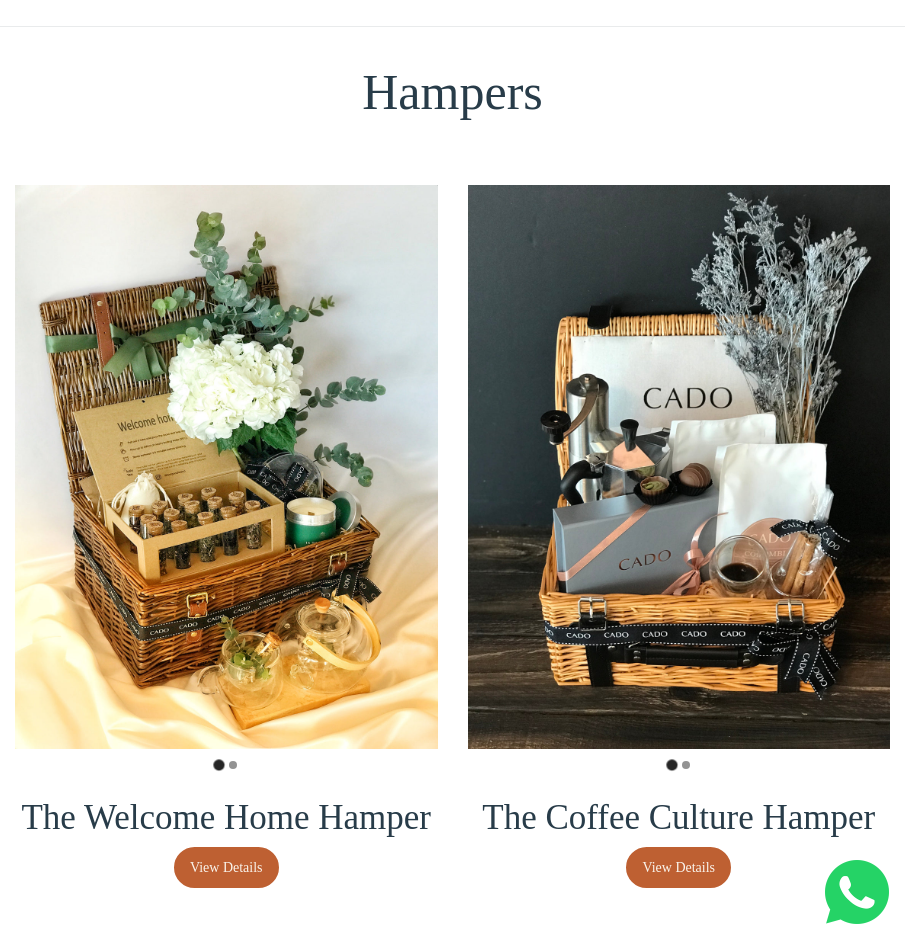 click on "The Coffee Culture Hamper View Details" at bounding box center (679, 536) 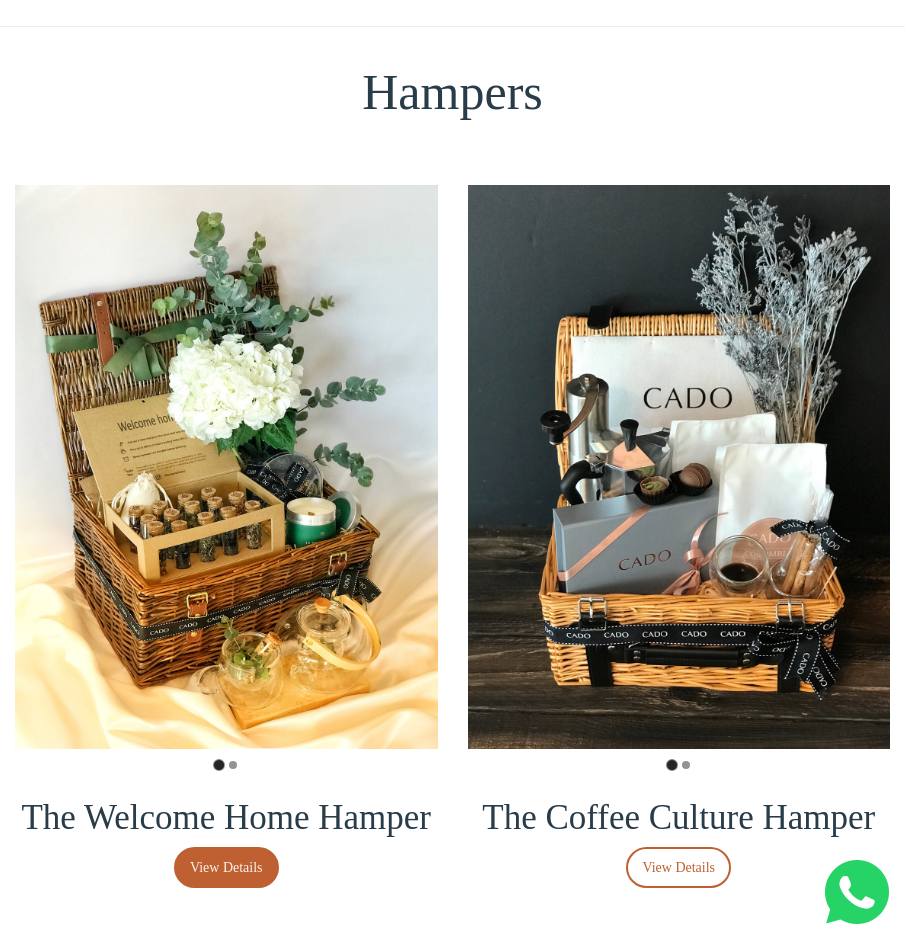 click on "View Details" at bounding box center (678, 868) 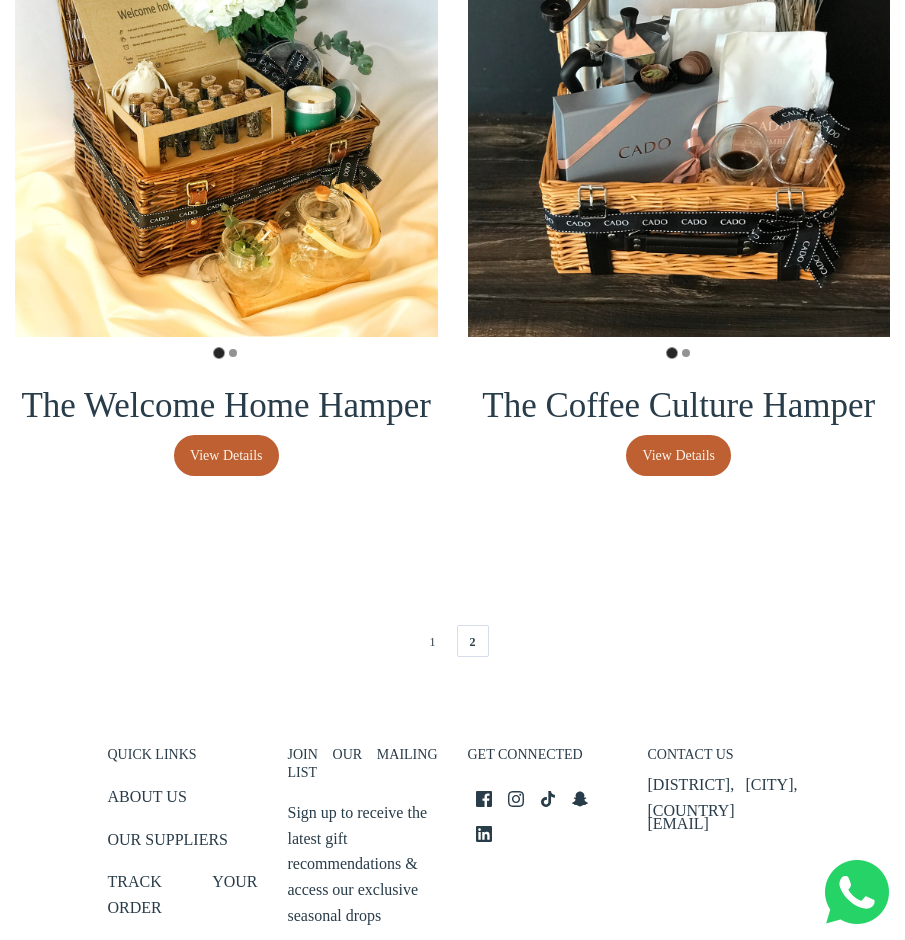 scroll, scrollTop: 600, scrollLeft: 0, axis: vertical 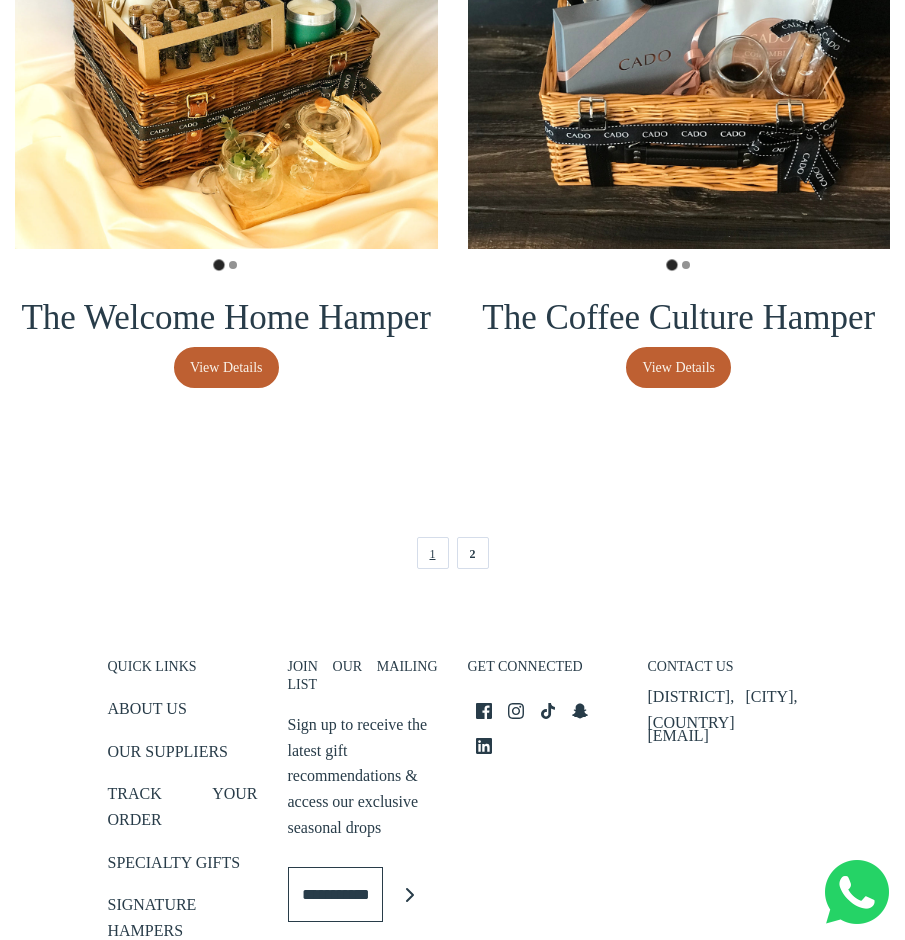 click on "1" at bounding box center (433, 553) 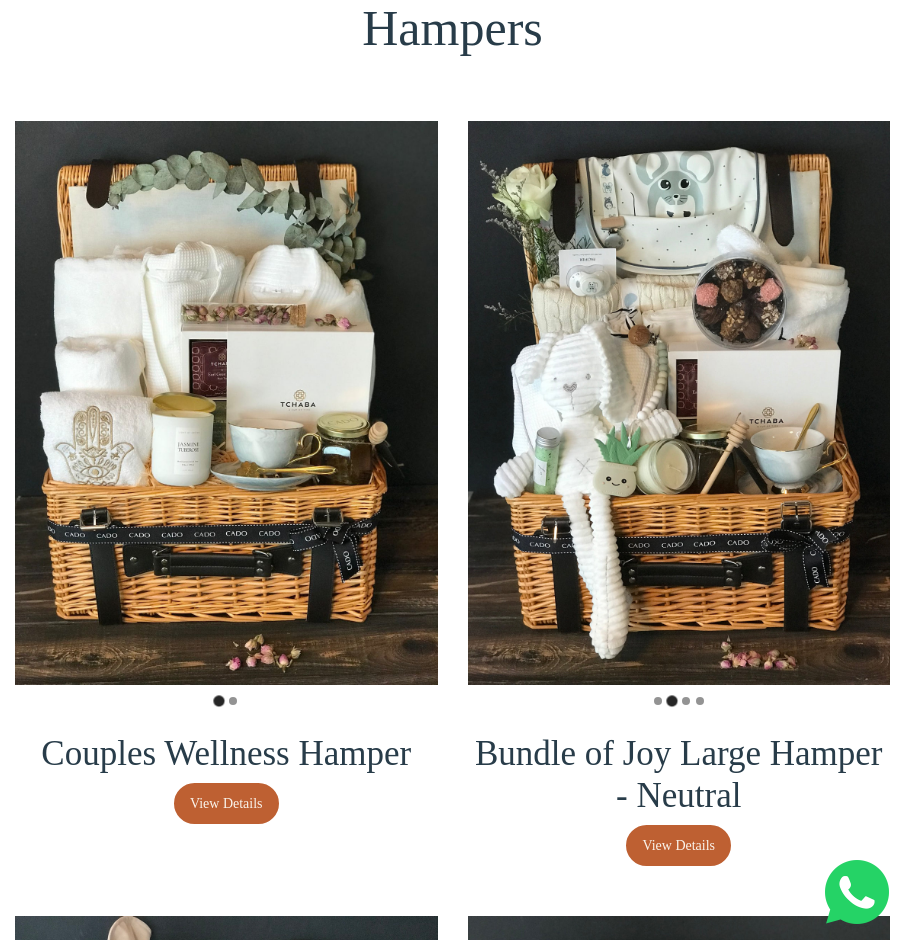 scroll, scrollTop: 161, scrollLeft: 0, axis: vertical 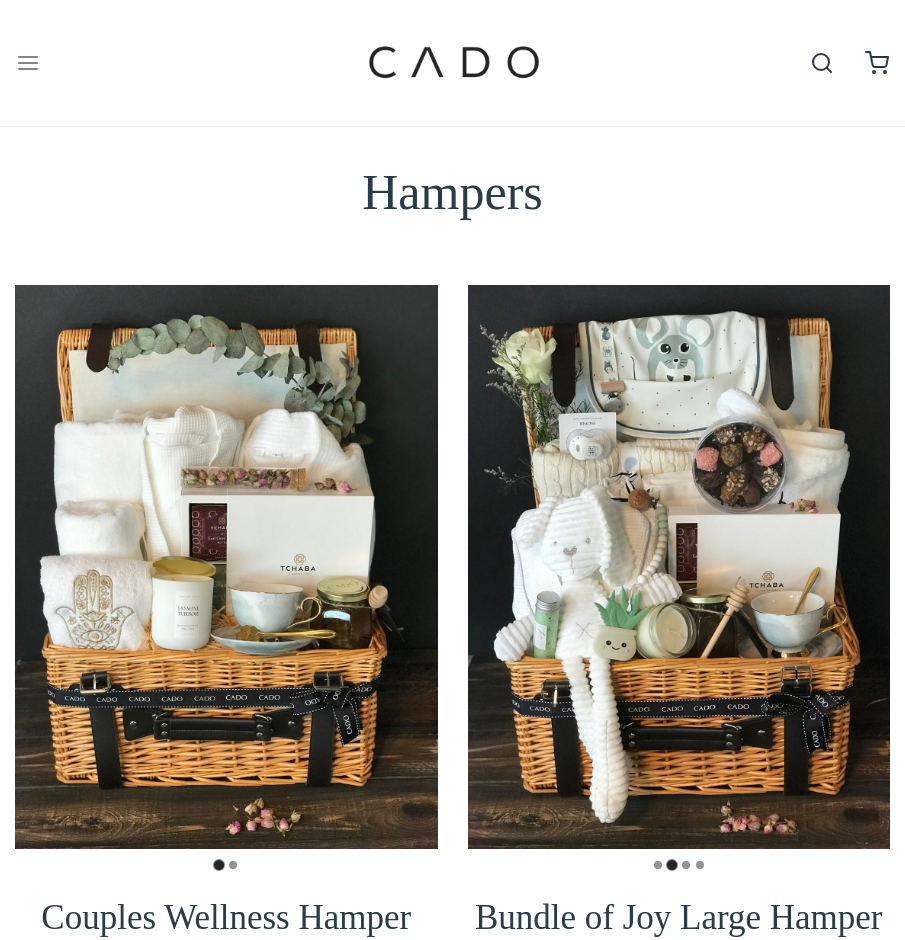 click 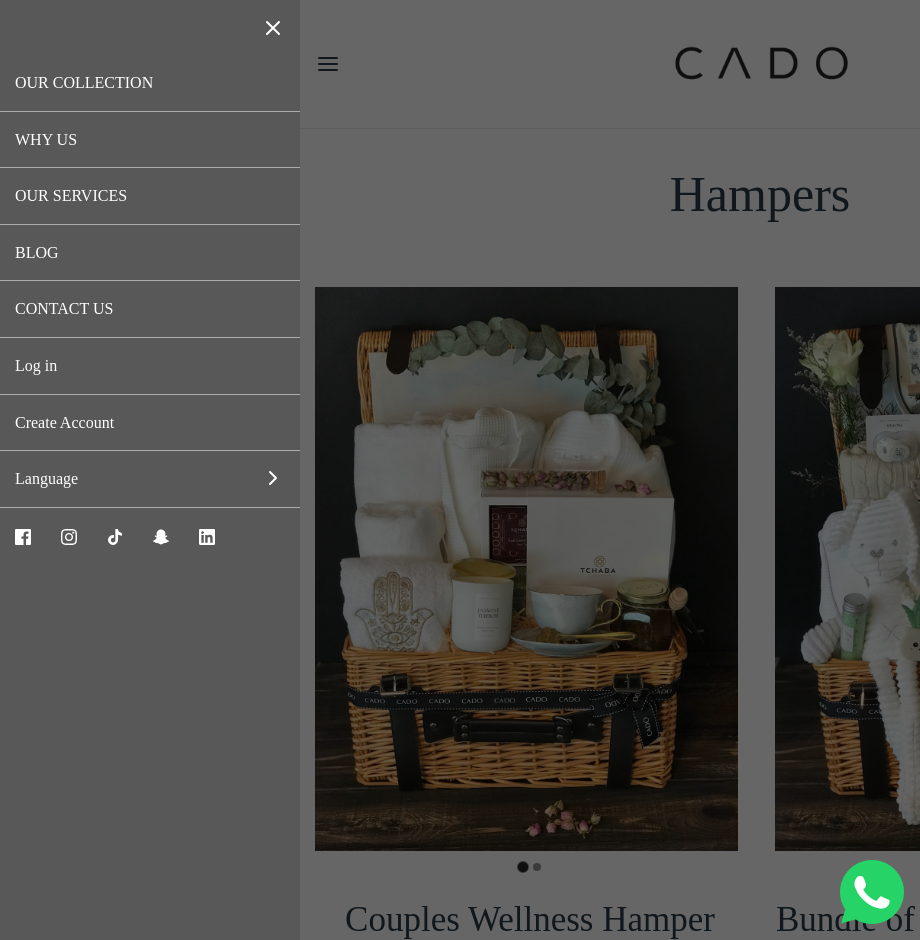 click on "OUR SERVICES" at bounding box center (150, 196) 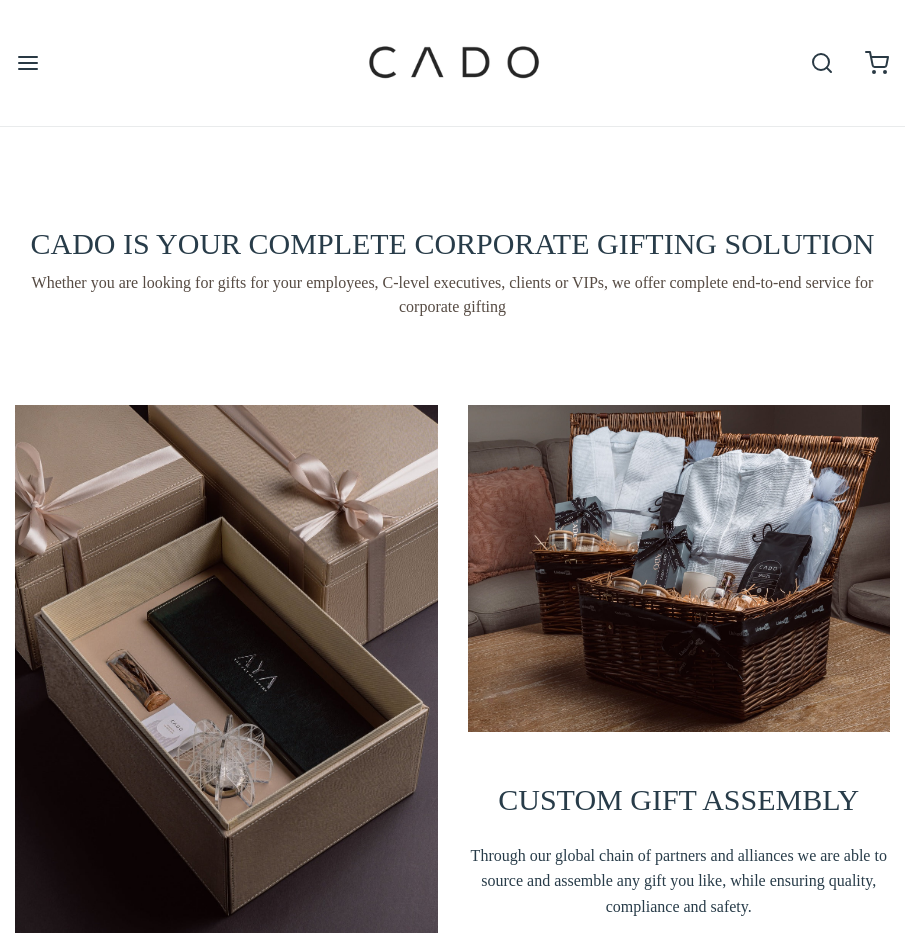 scroll, scrollTop: 0, scrollLeft: 0, axis: both 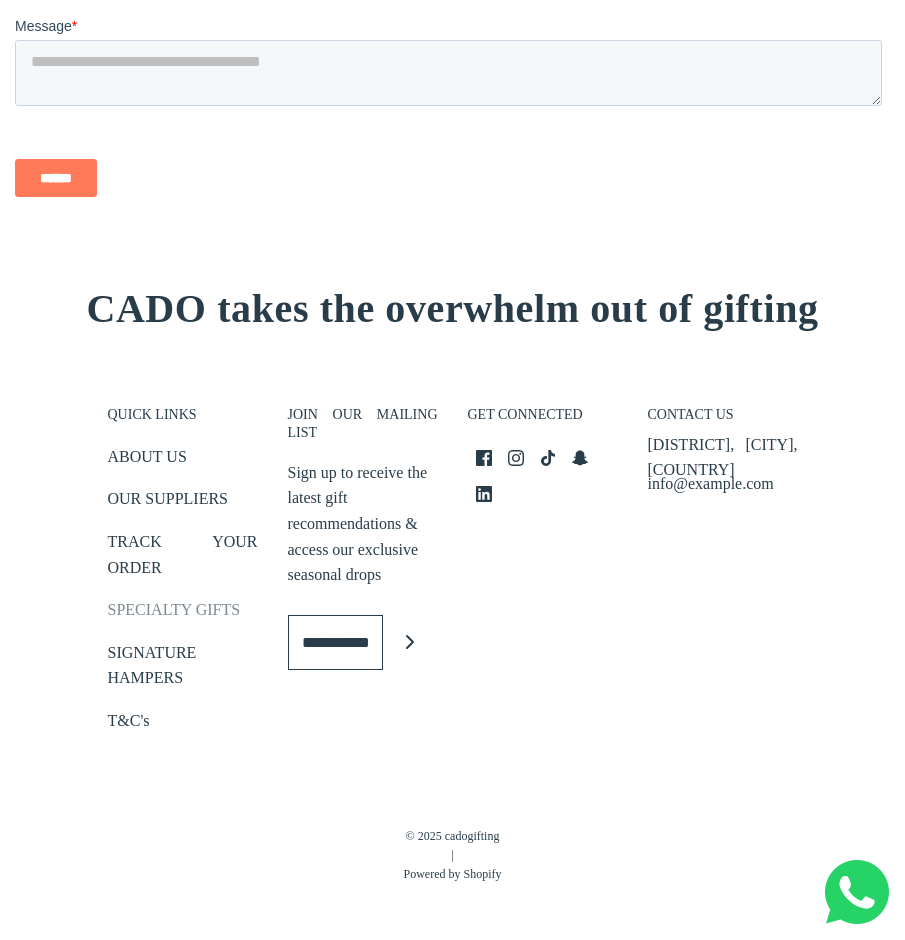 click on "SPECIALTY GIFTS" at bounding box center [174, 613] 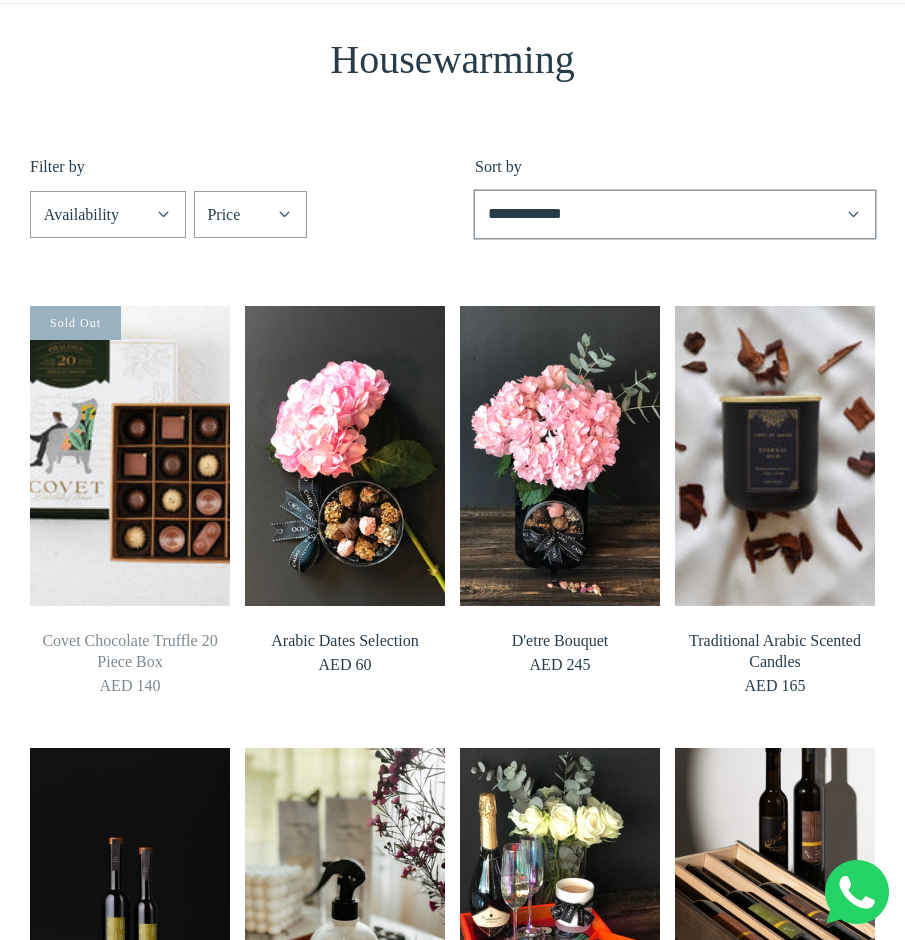 scroll, scrollTop: 200, scrollLeft: 0, axis: vertical 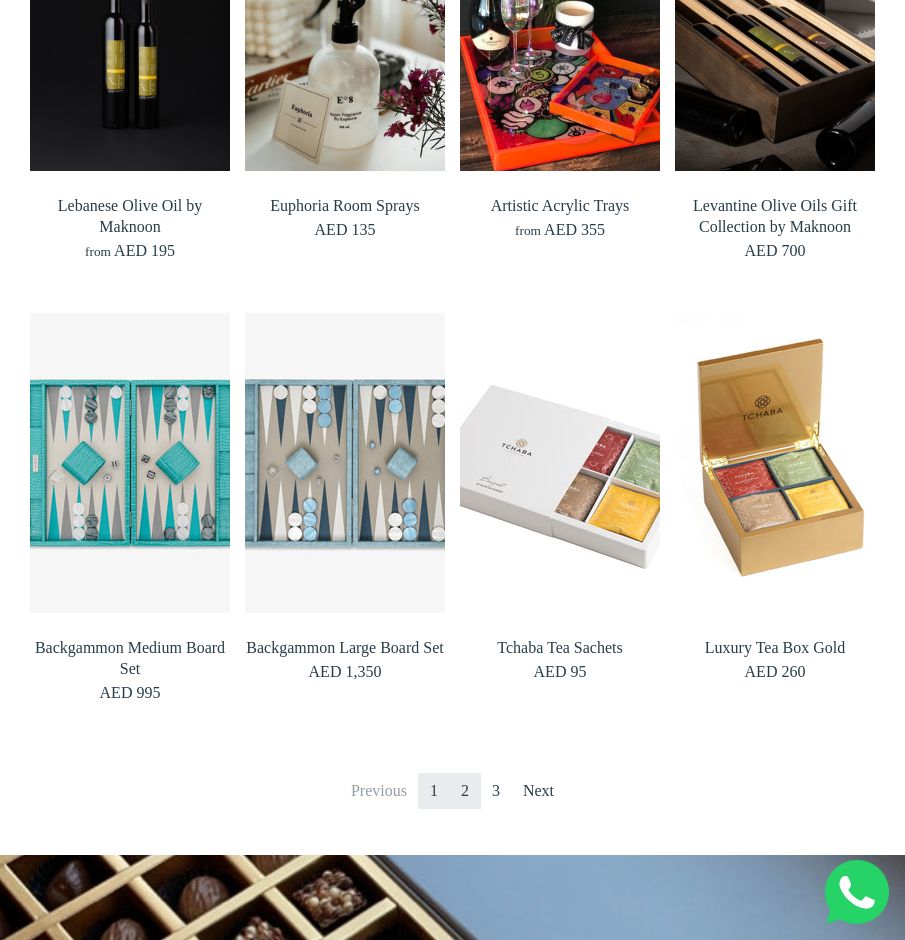 click on "2" at bounding box center (465, 791) 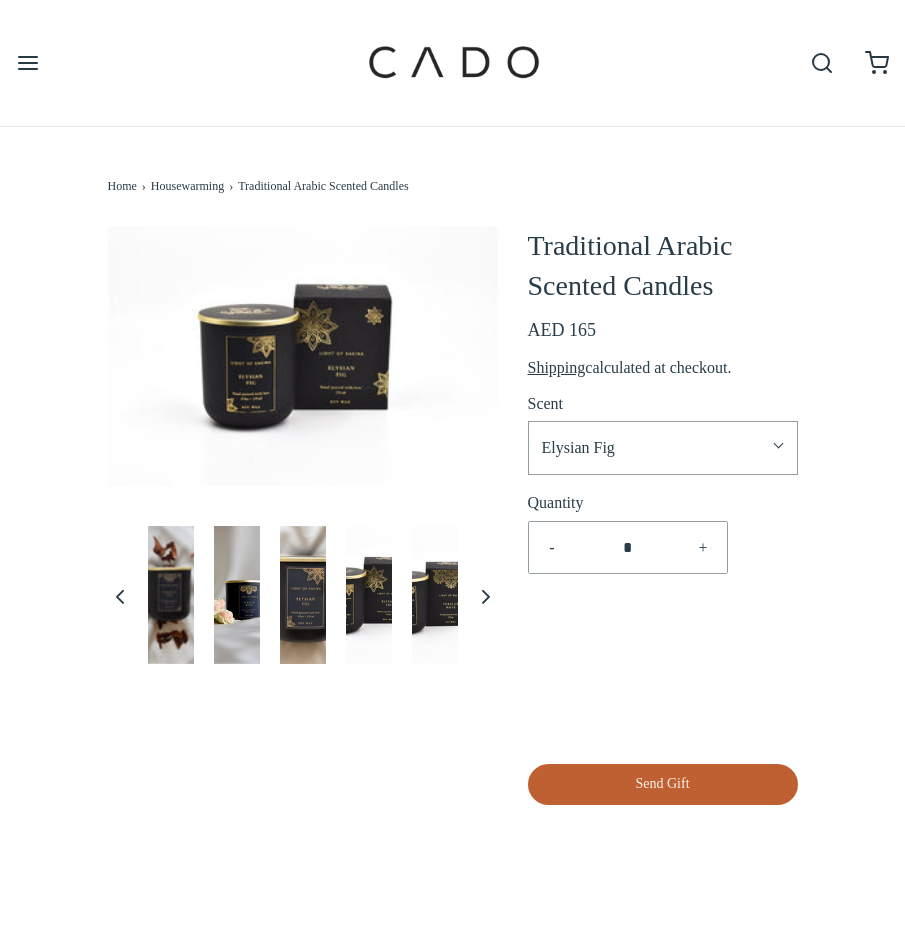 scroll, scrollTop: 0, scrollLeft: 0, axis: both 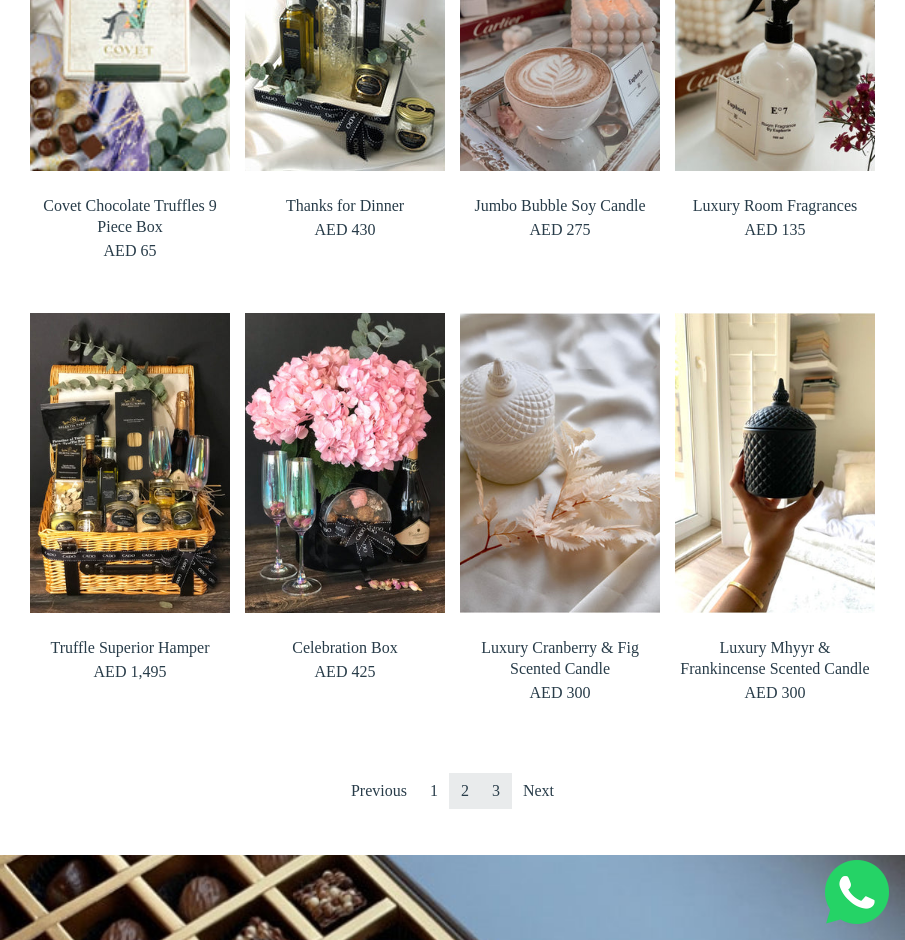 click on "3" at bounding box center (496, 791) 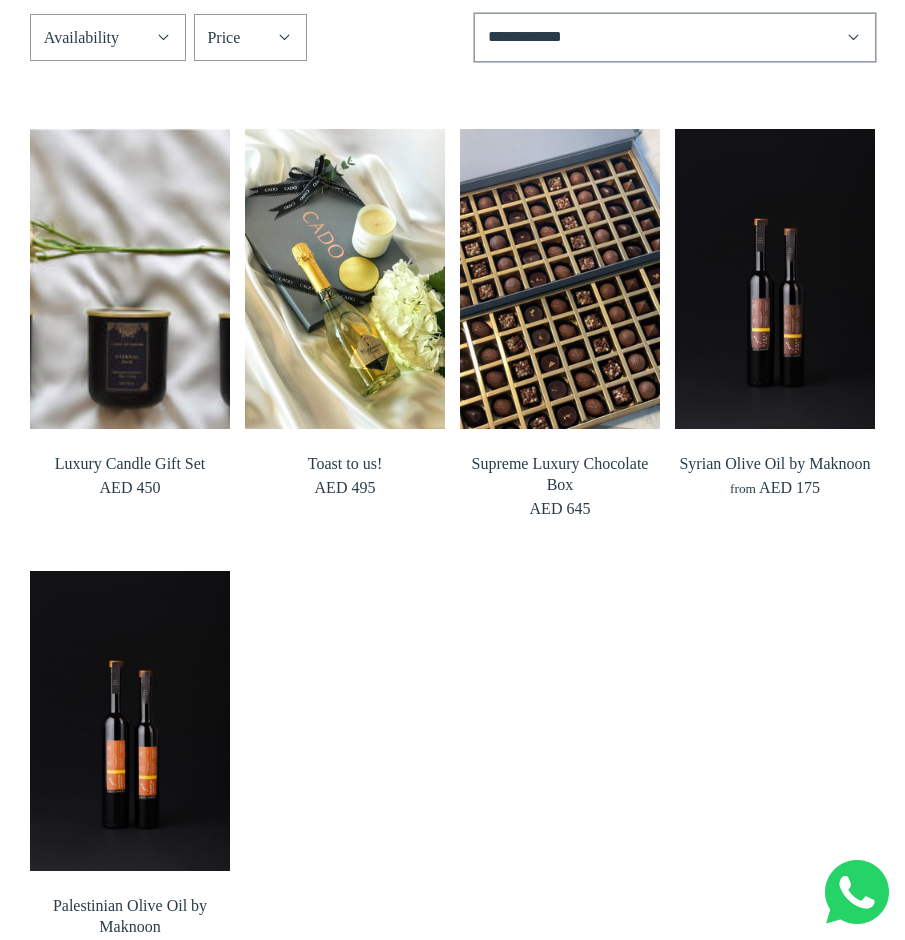 scroll, scrollTop: 0, scrollLeft: 0, axis: both 